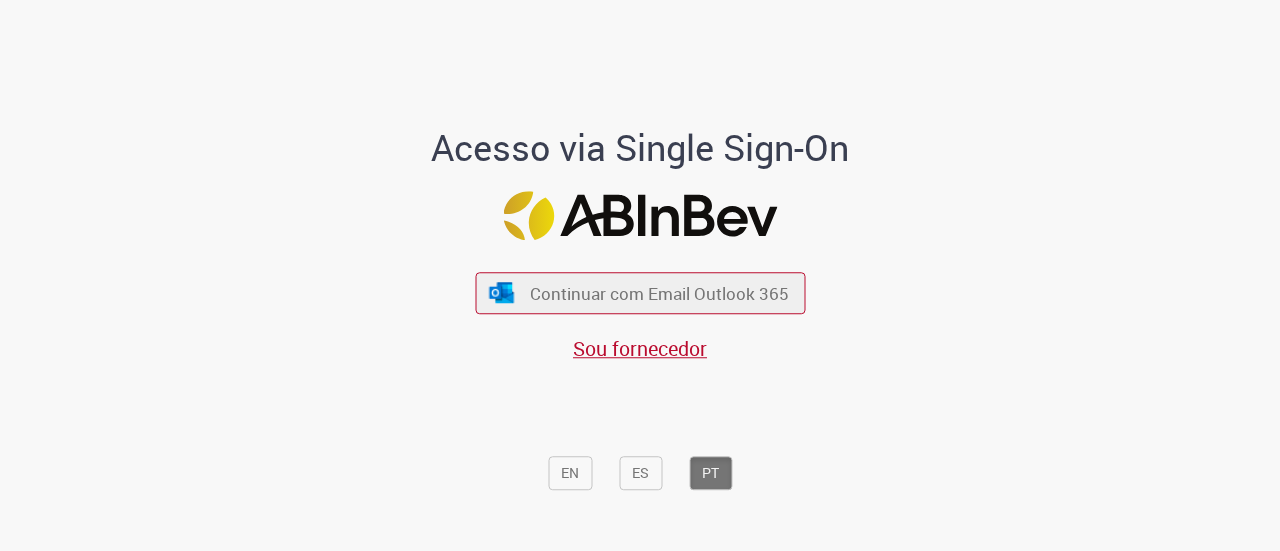 scroll, scrollTop: 0, scrollLeft: 0, axis: both 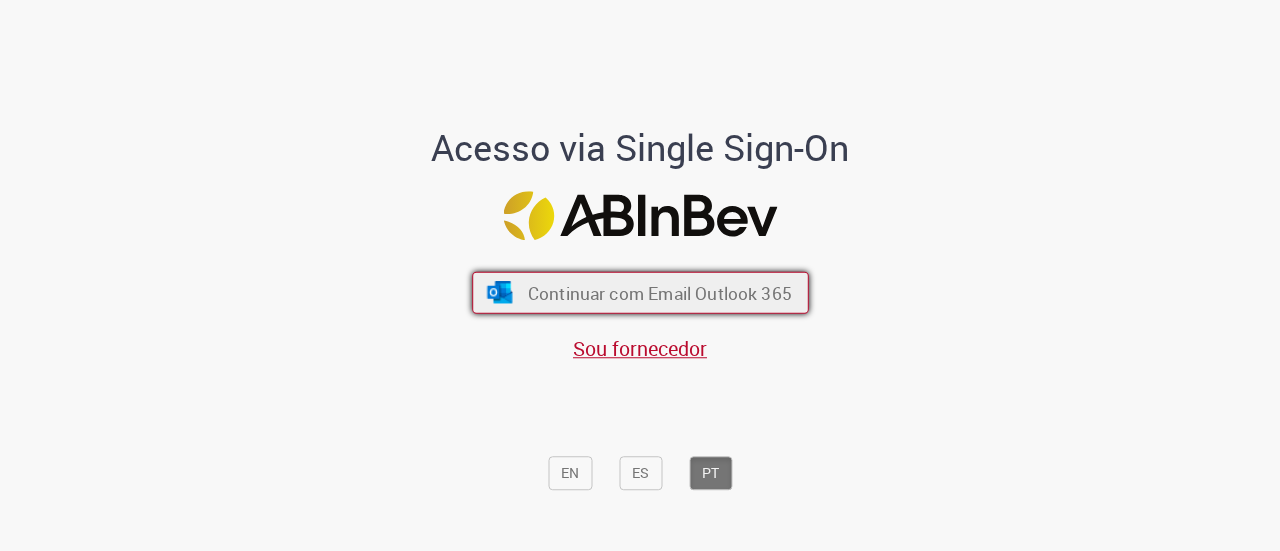 click on "Continuar com Email Outlook 365" at bounding box center [659, 292] 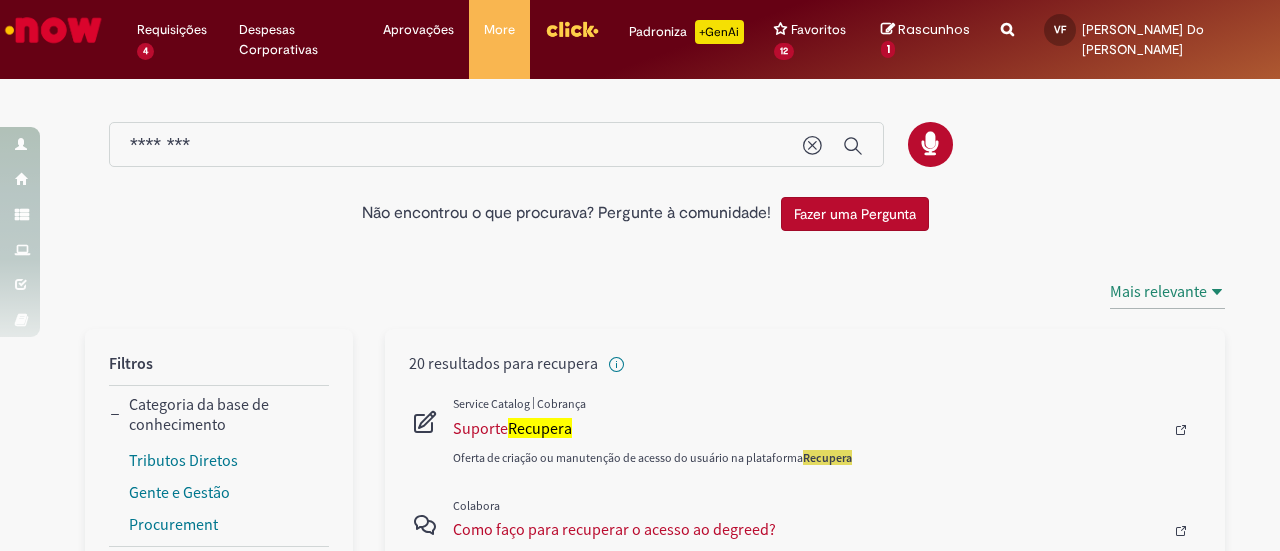 scroll, scrollTop: 0, scrollLeft: 0, axis: both 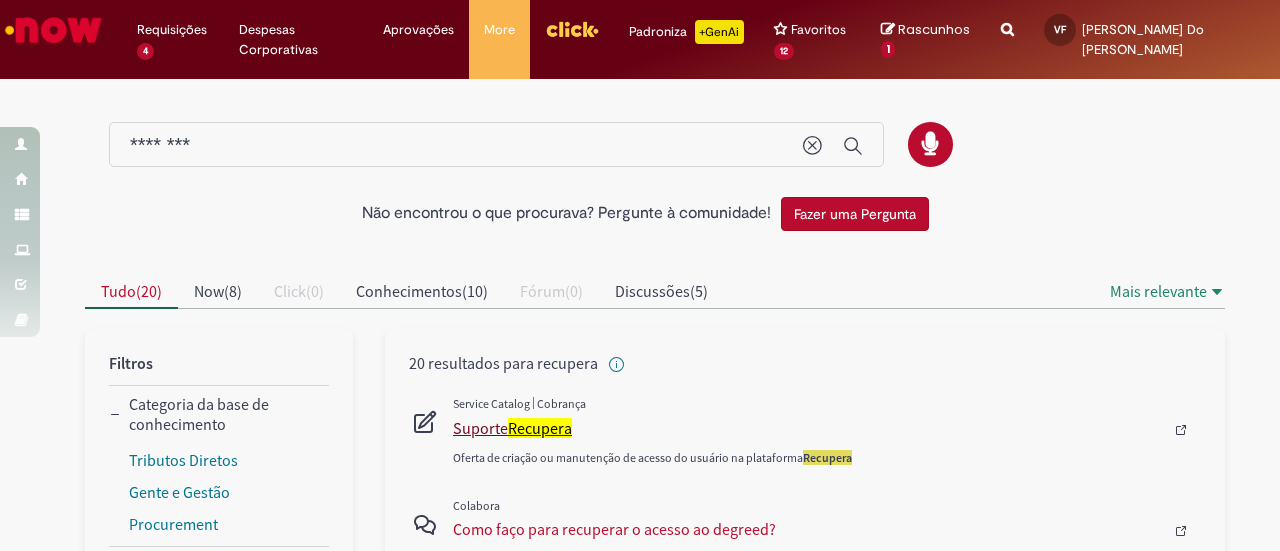 click on "Suporte  Recupera" at bounding box center (808, 428) 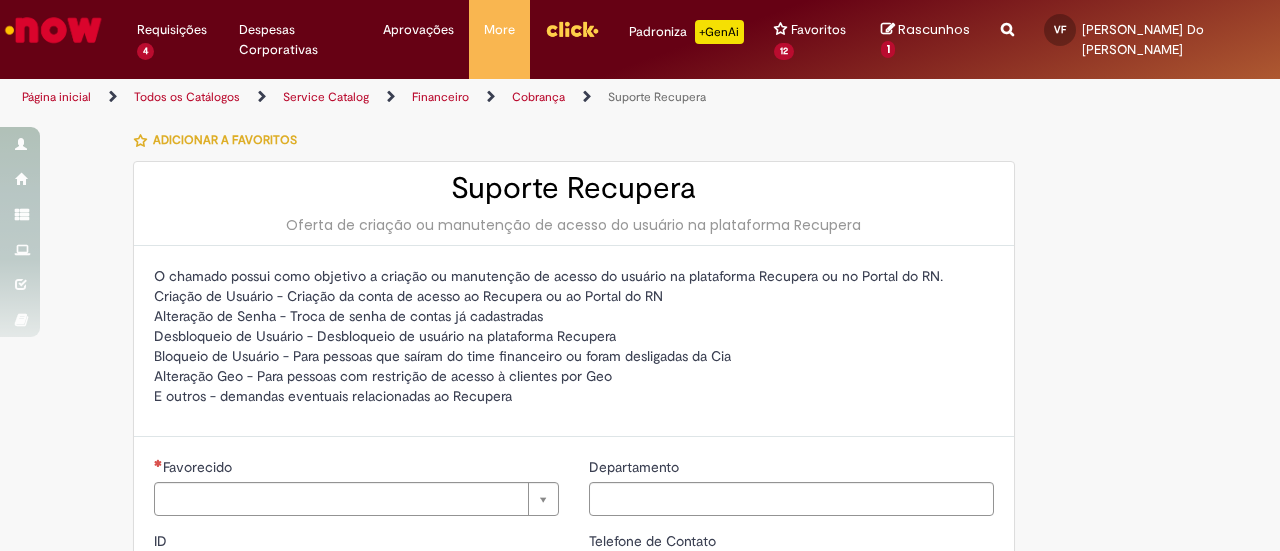 type on "********" 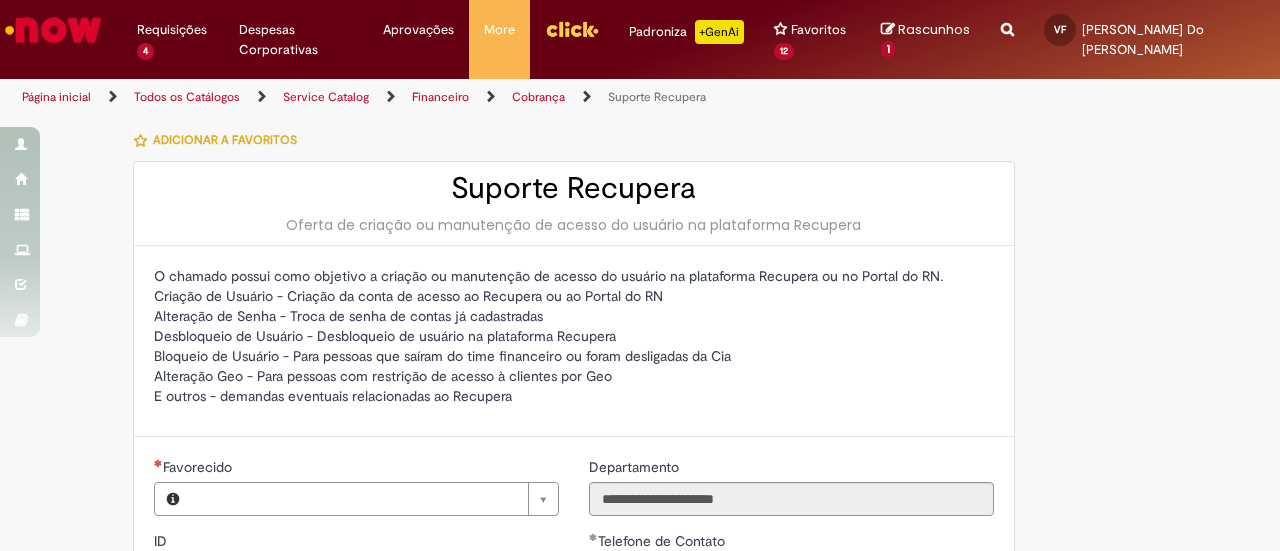 type on "**********" 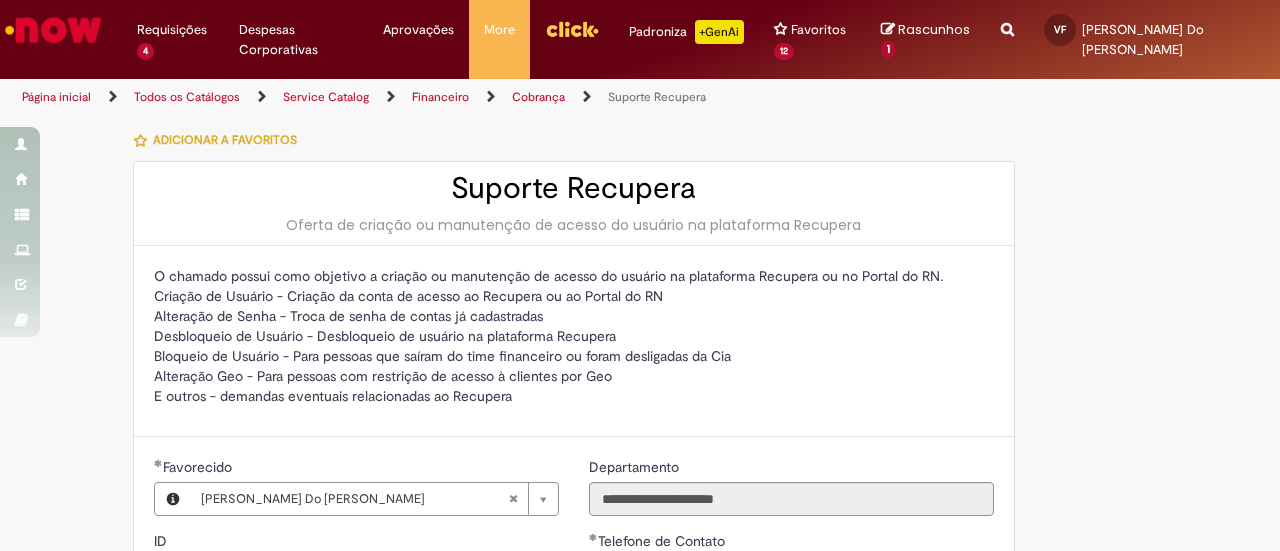 type on "**********" 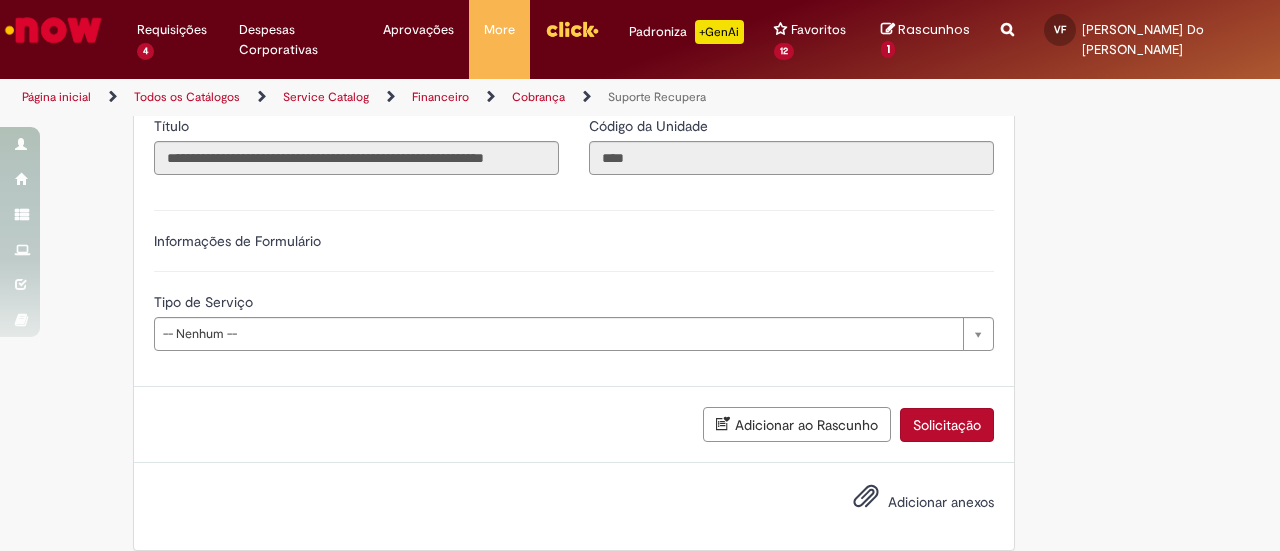 scroll, scrollTop: 579, scrollLeft: 0, axis: vertical 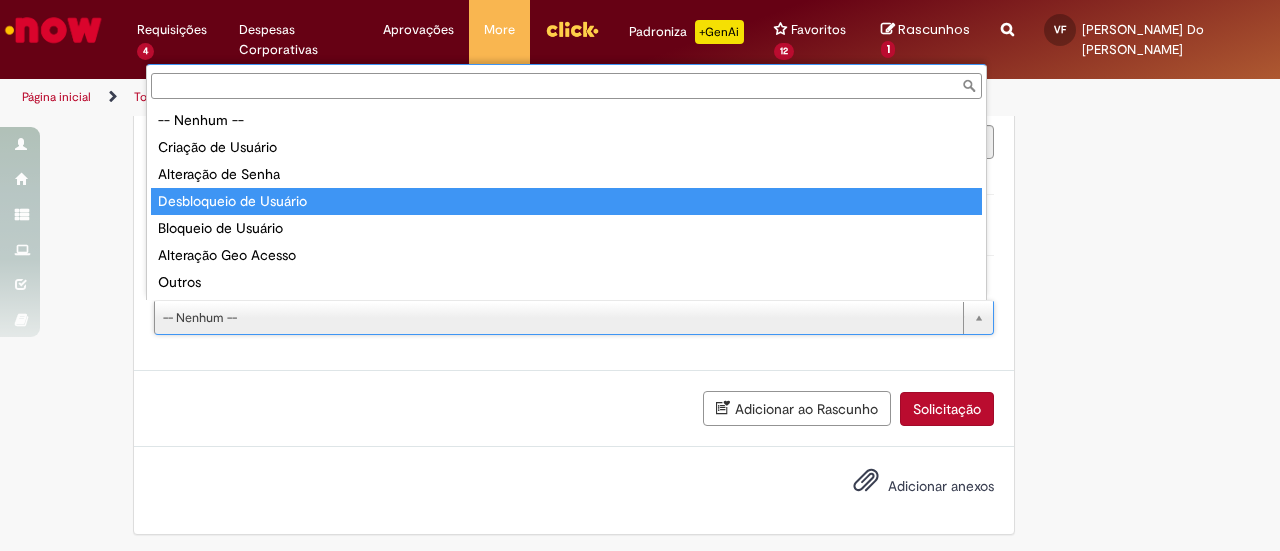 type on "**********" 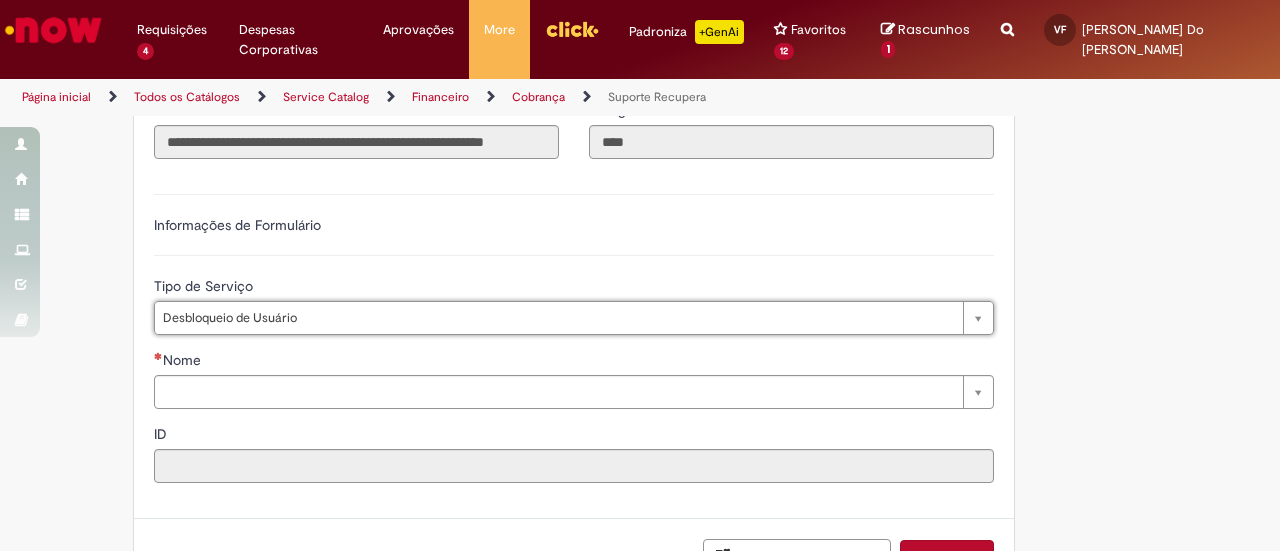 click on "**********" at bounding box center (640, 121) 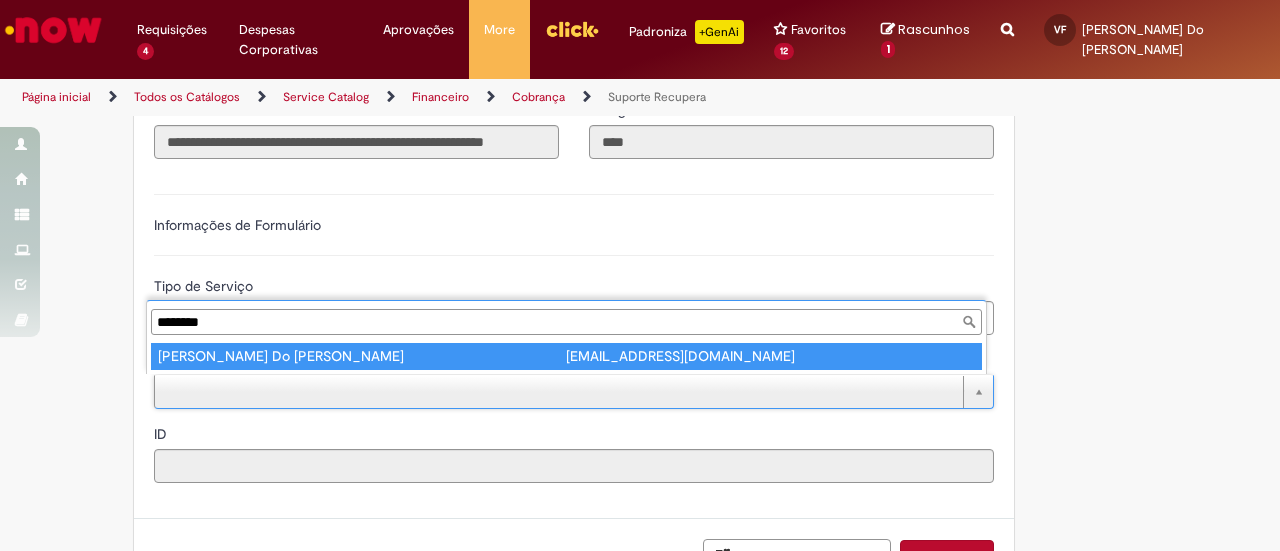 type on "********" 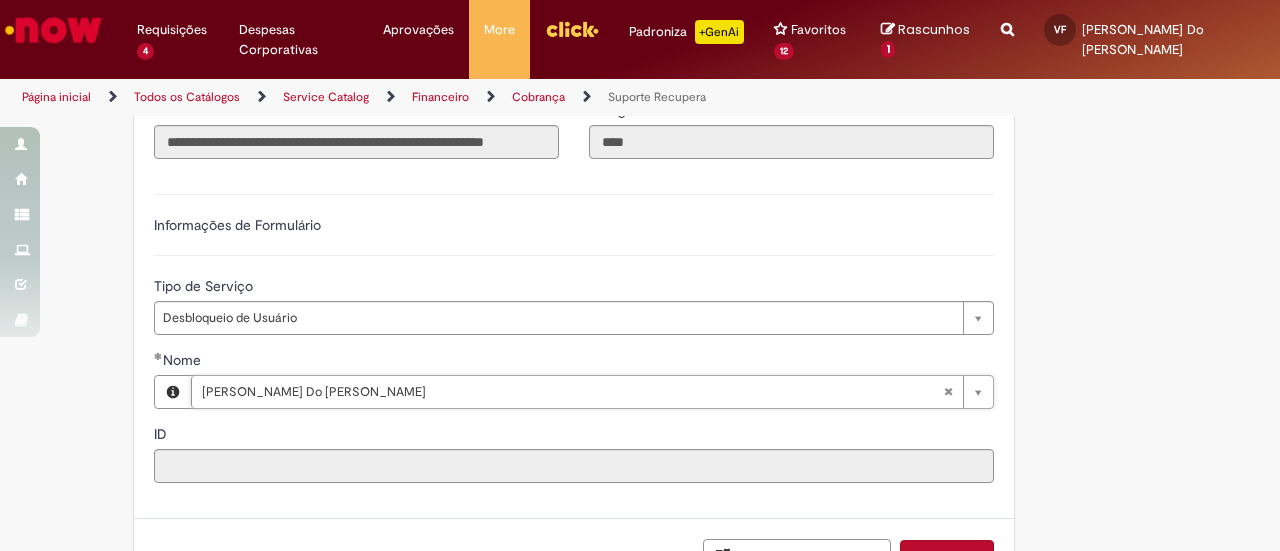 type on "********" 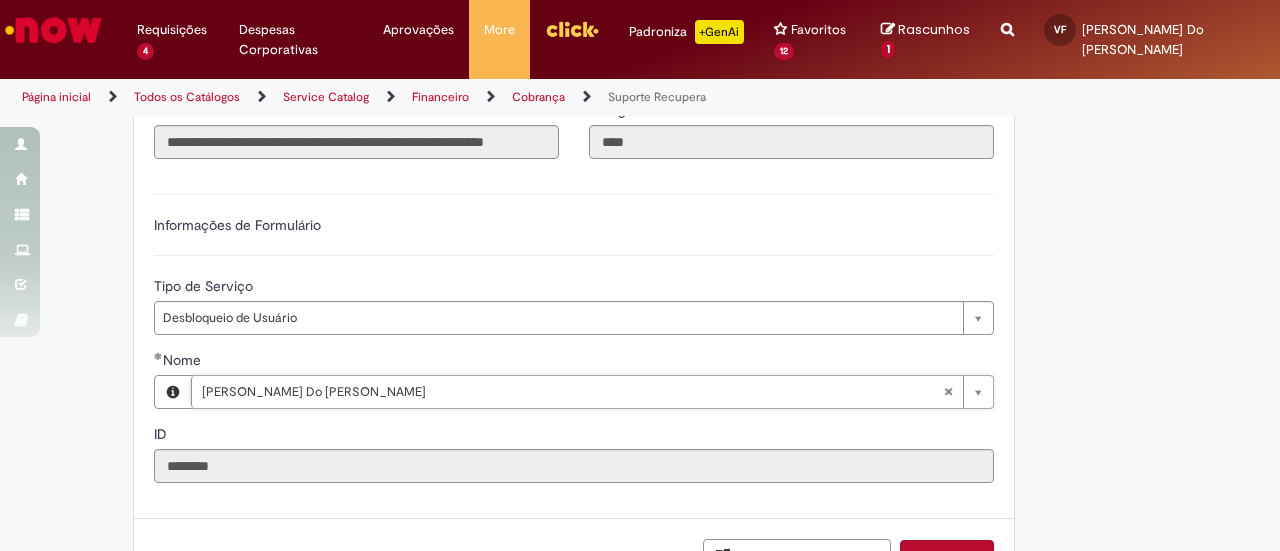 type on "**********" 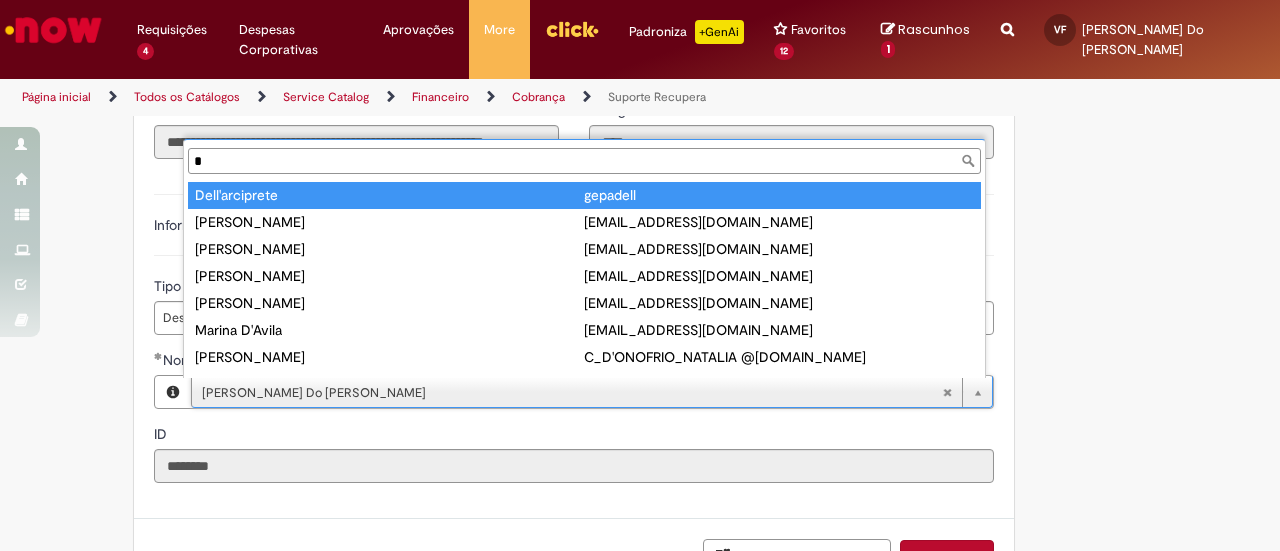 type on "**********" 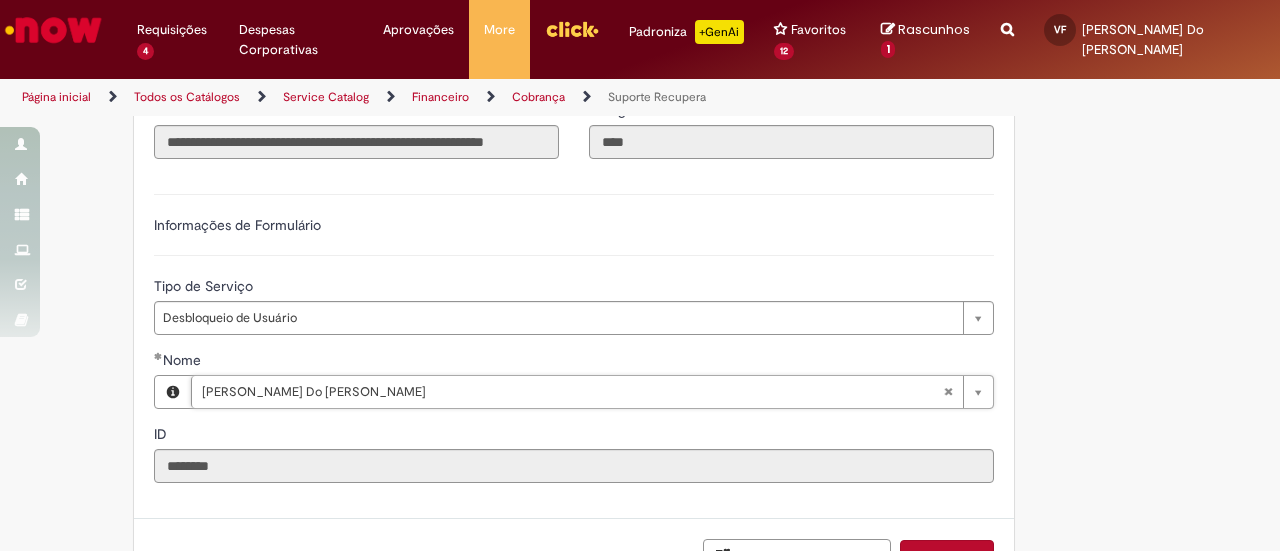 scroll, scrollTop: 0, scrollLeft: 238, axis: horizontal 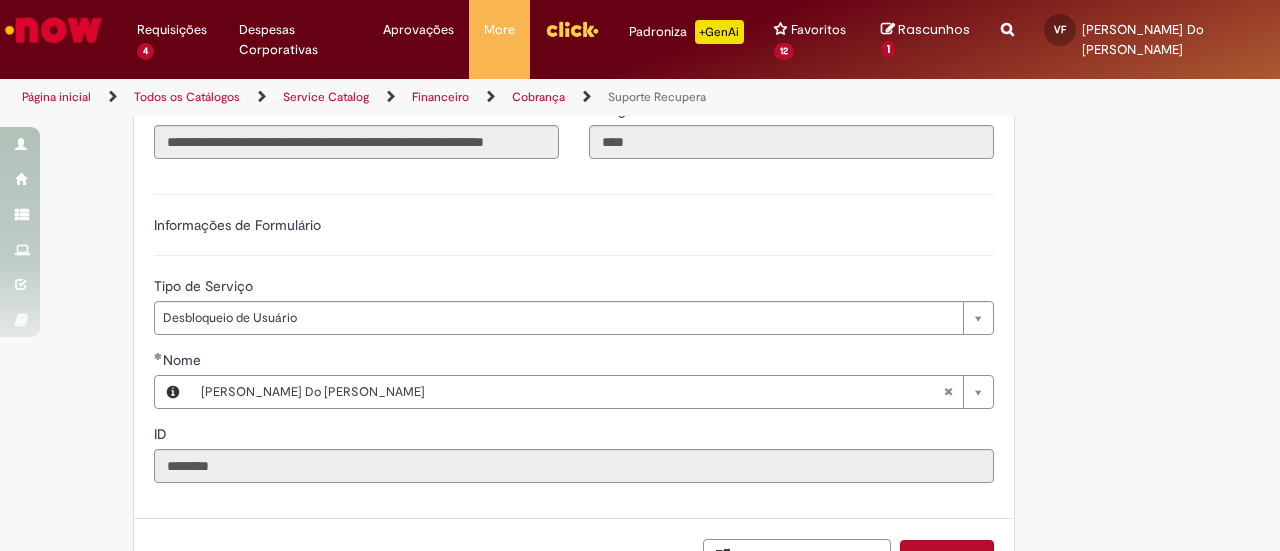 click on "Solicitação" at bounding box center [947, 557] 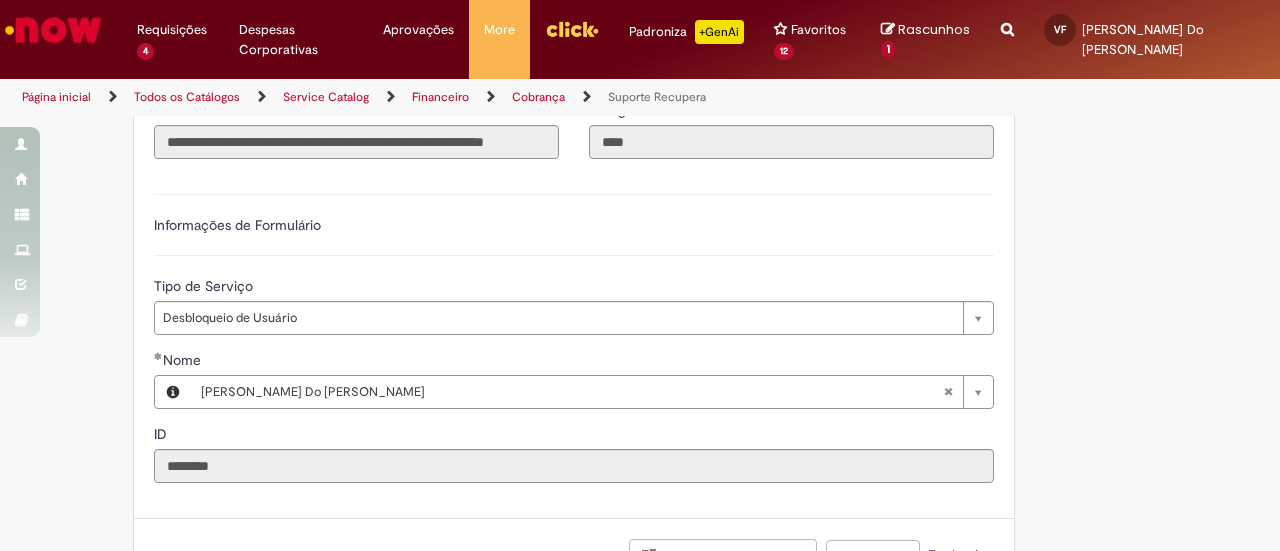 scroll, scrollTop: 598, scrollLeft: 0, axis: vertical 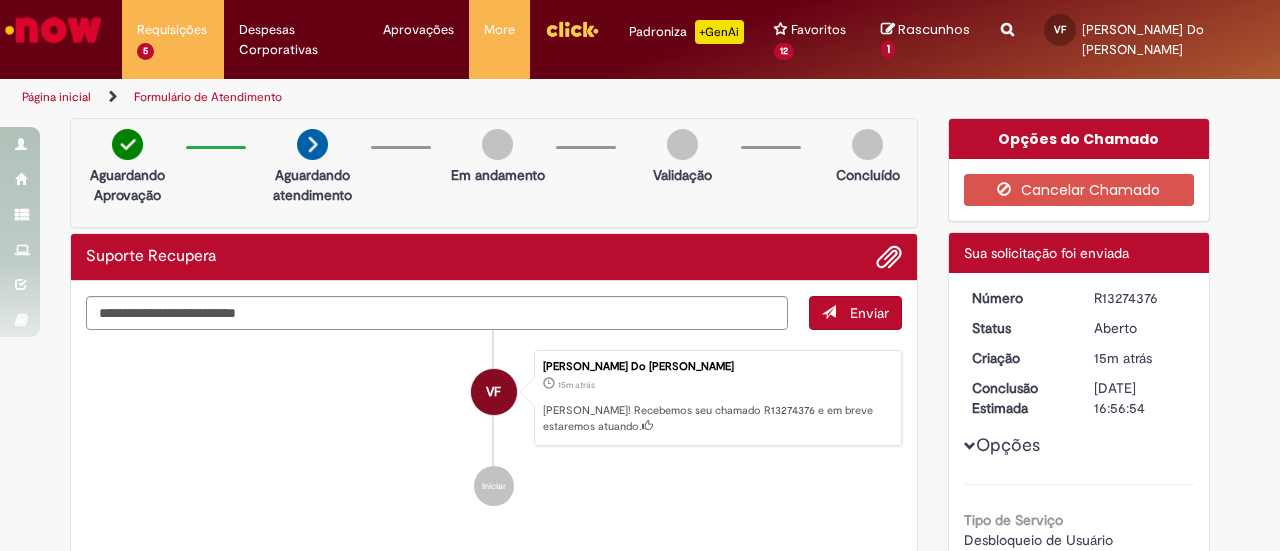 click at bounding box center [53, 30] 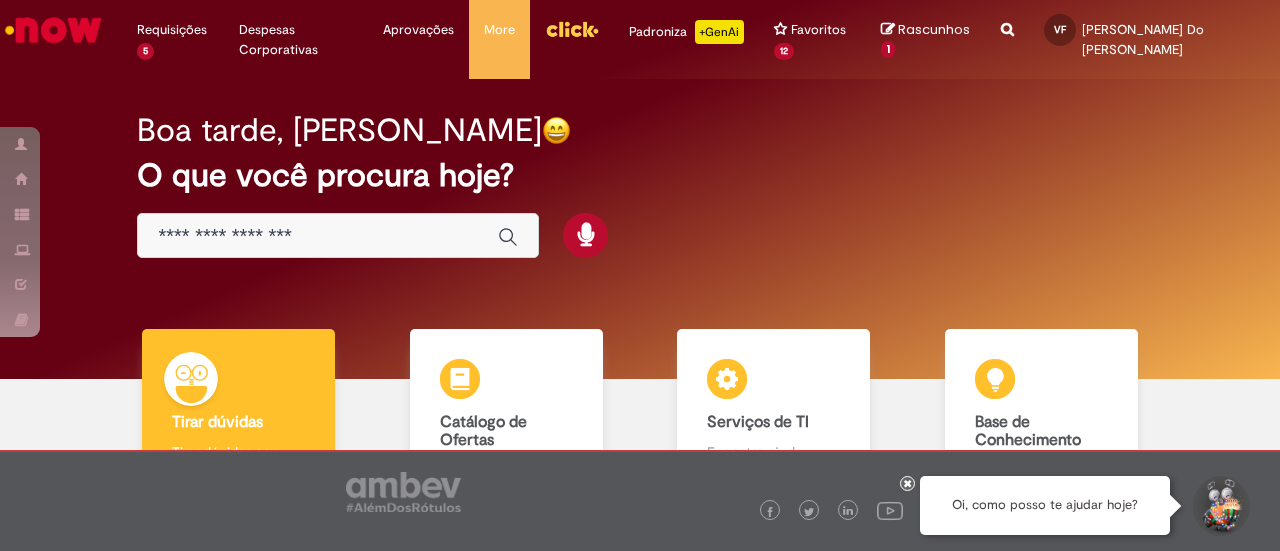 scroll, scrollTop: 0, scrollLeft: 0, axis: both 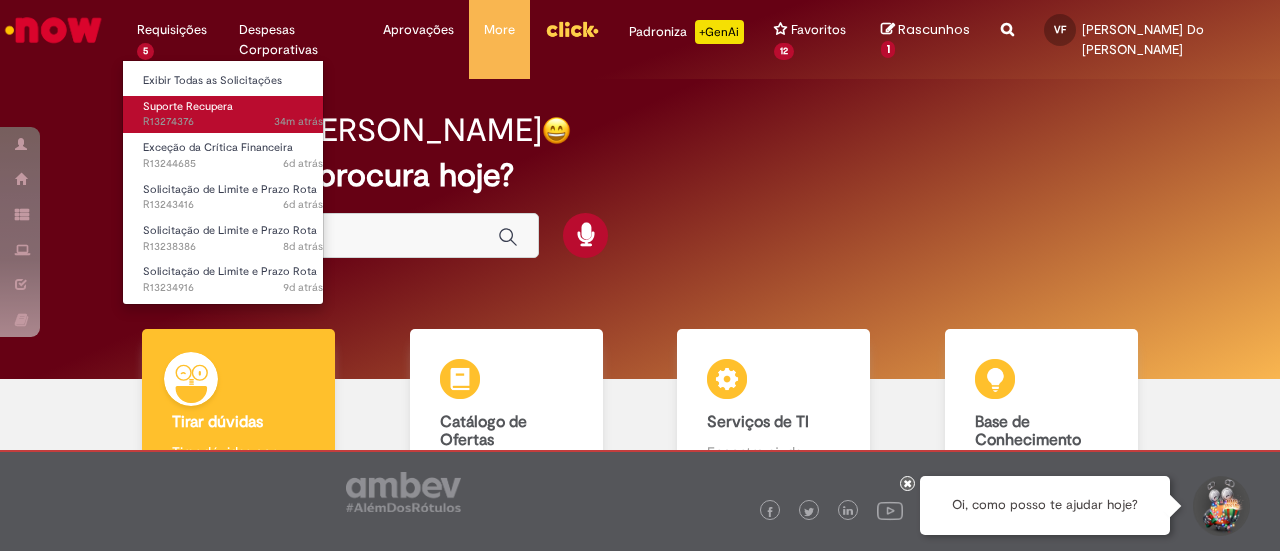 click on "34m atrás 34 minutos atrás  R13274376" at bounding box center [233, 122] 